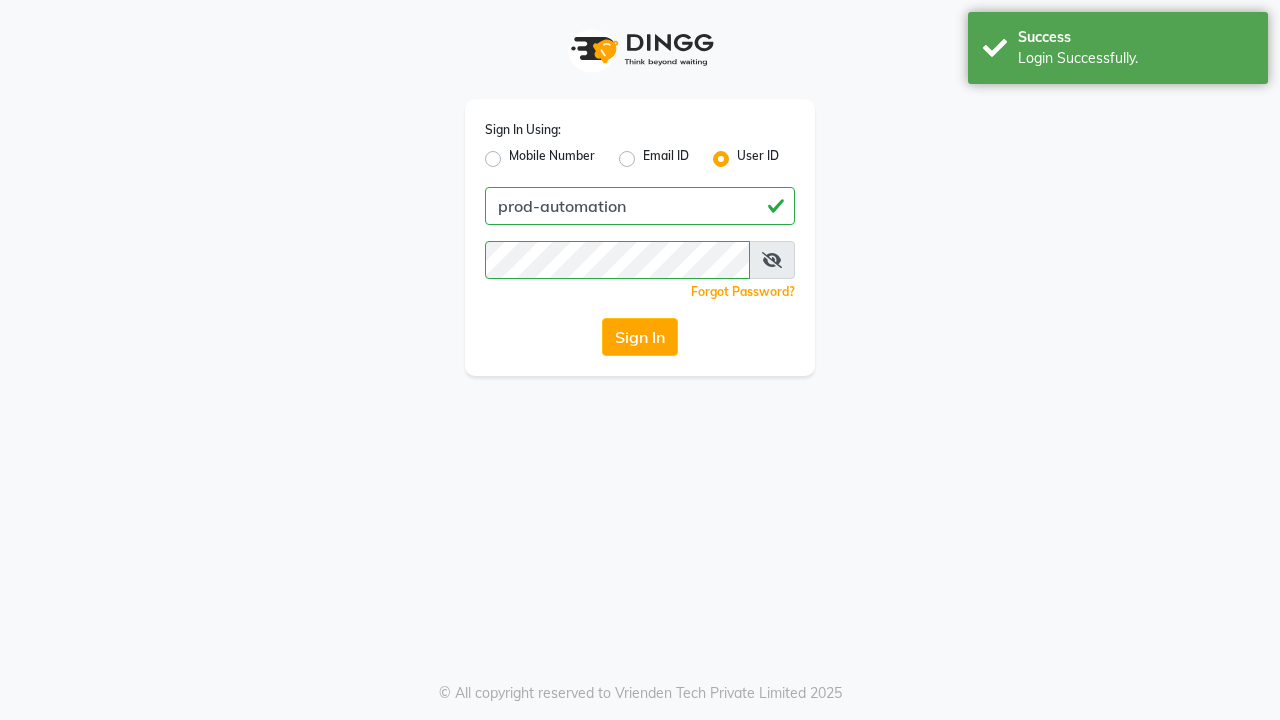 scroll, scrollTop: 0, scrollLeft: 0, axis: both 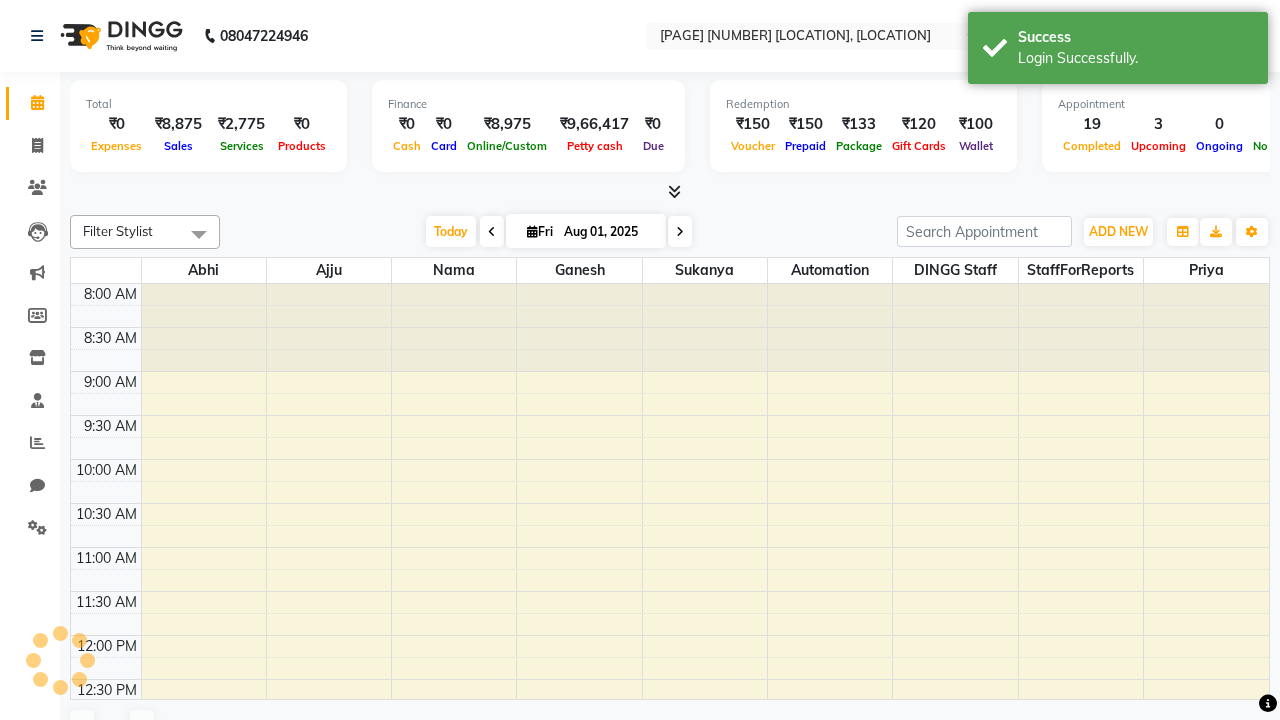 select on "en" 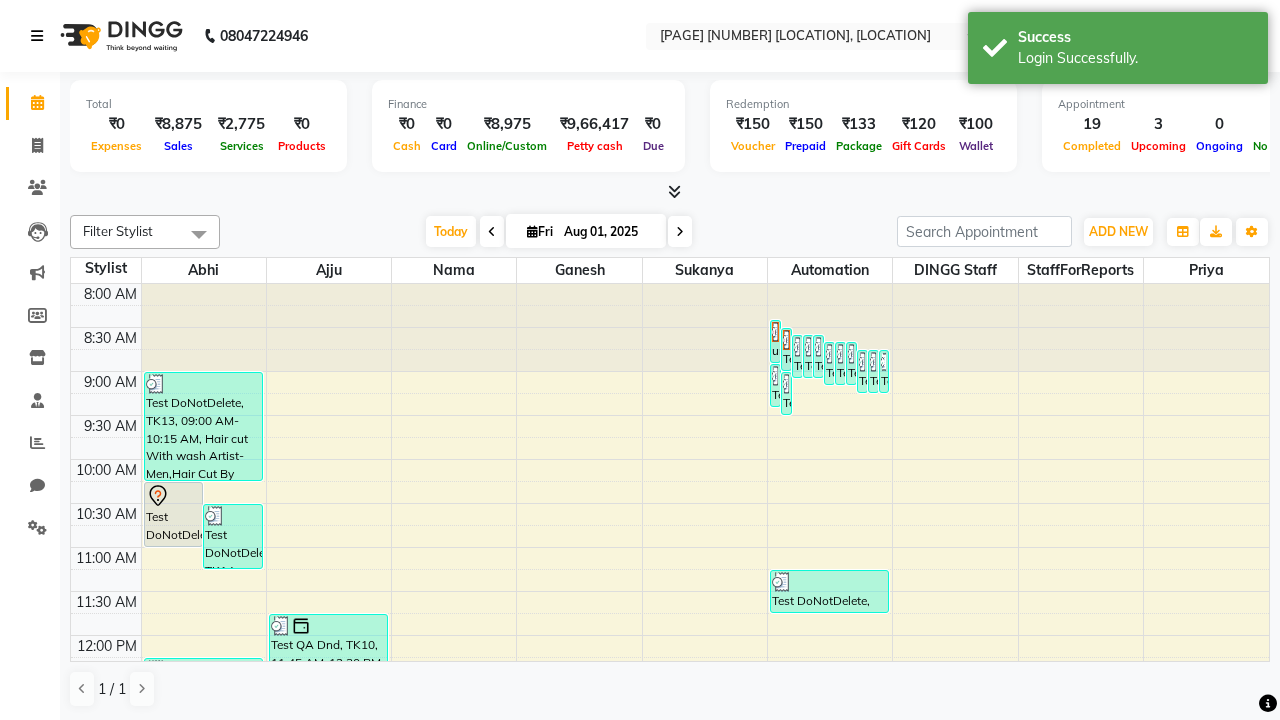 click at bounding box center [37, 36] 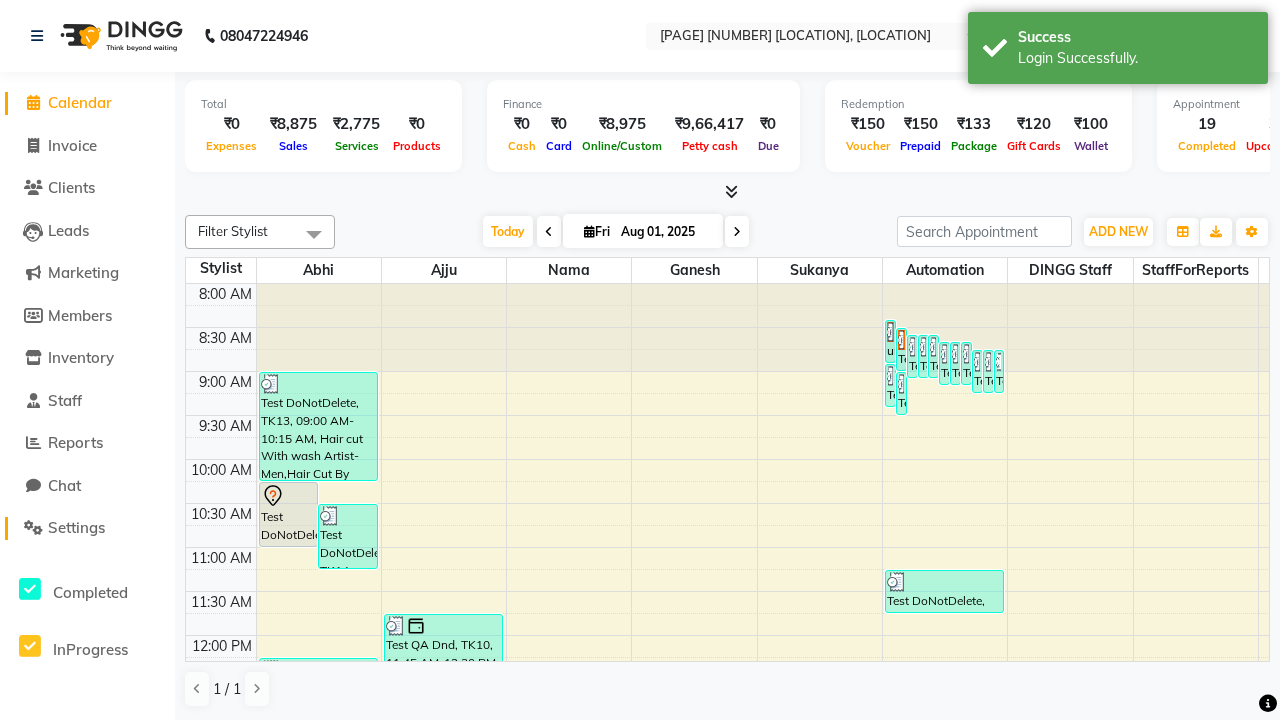 click on "Settings" 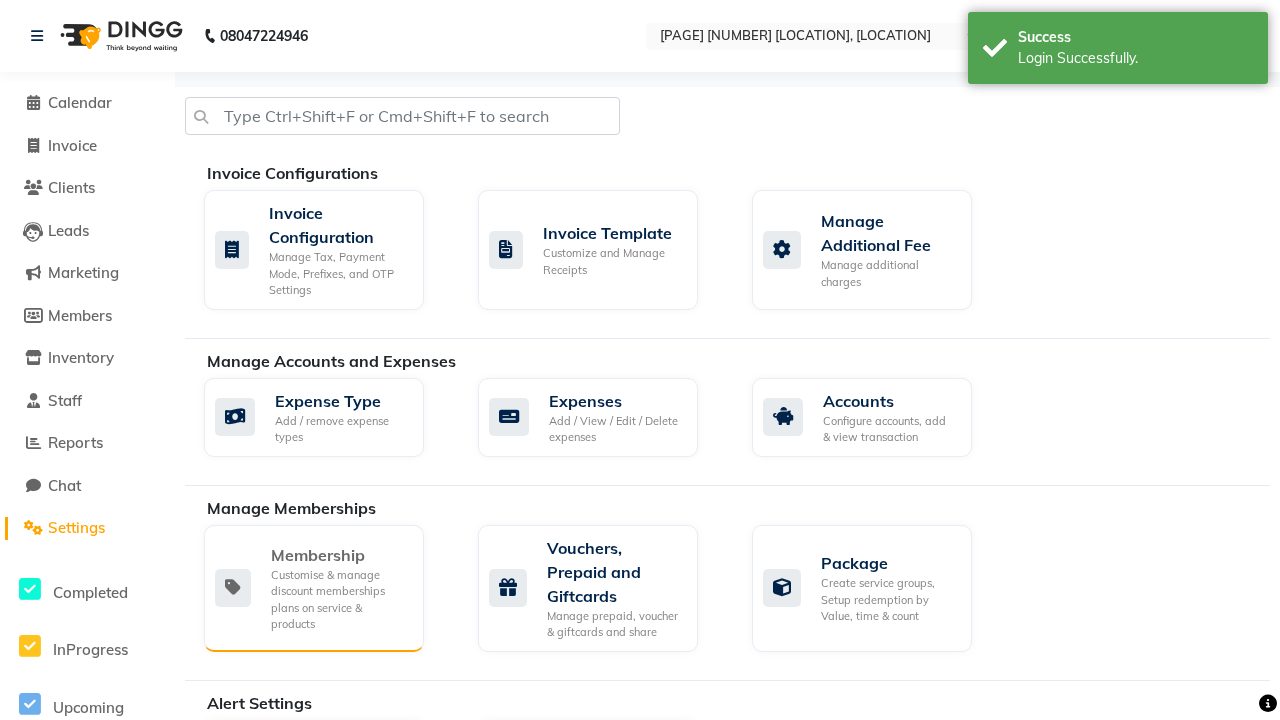 click on "Membership" 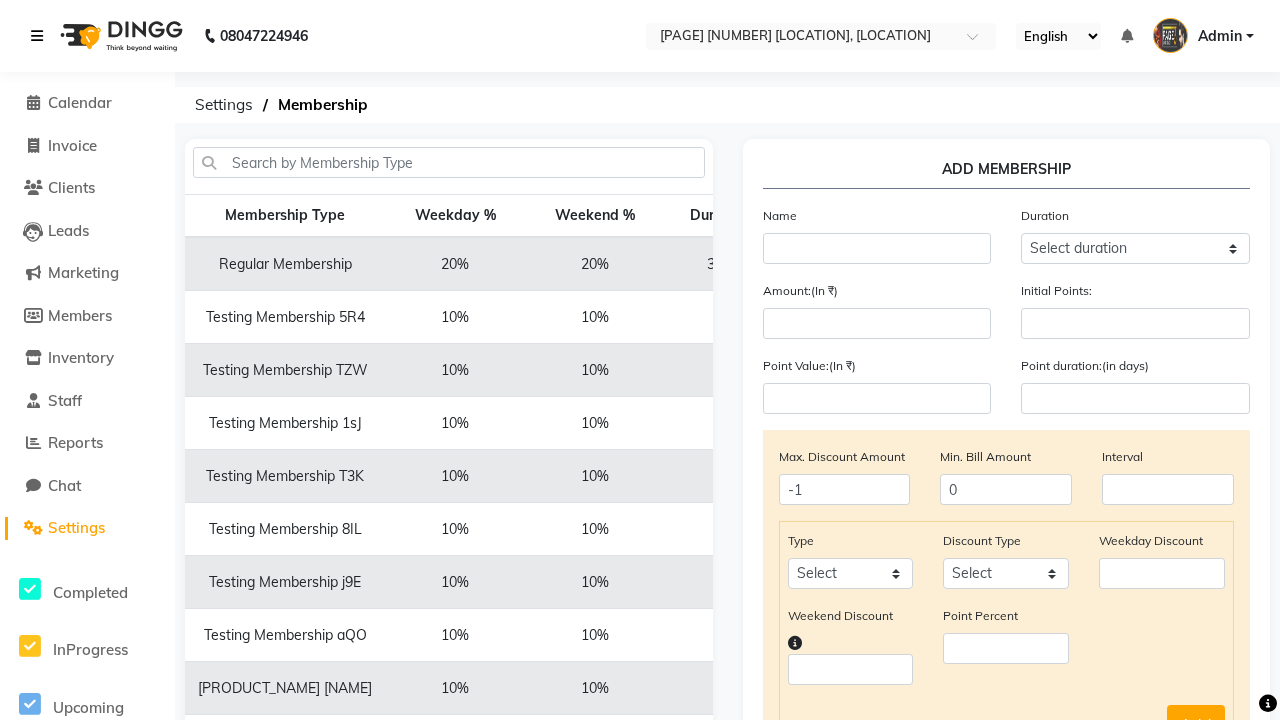 click at bounding box center (37, 36) 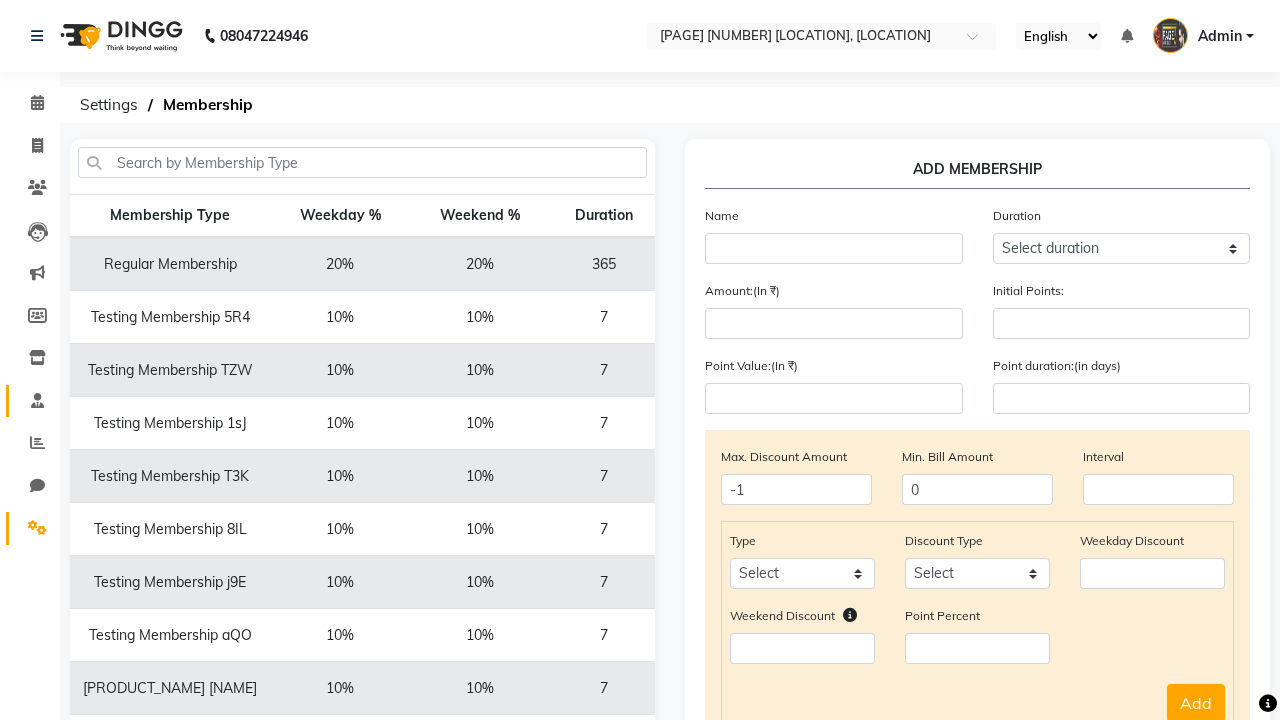 click 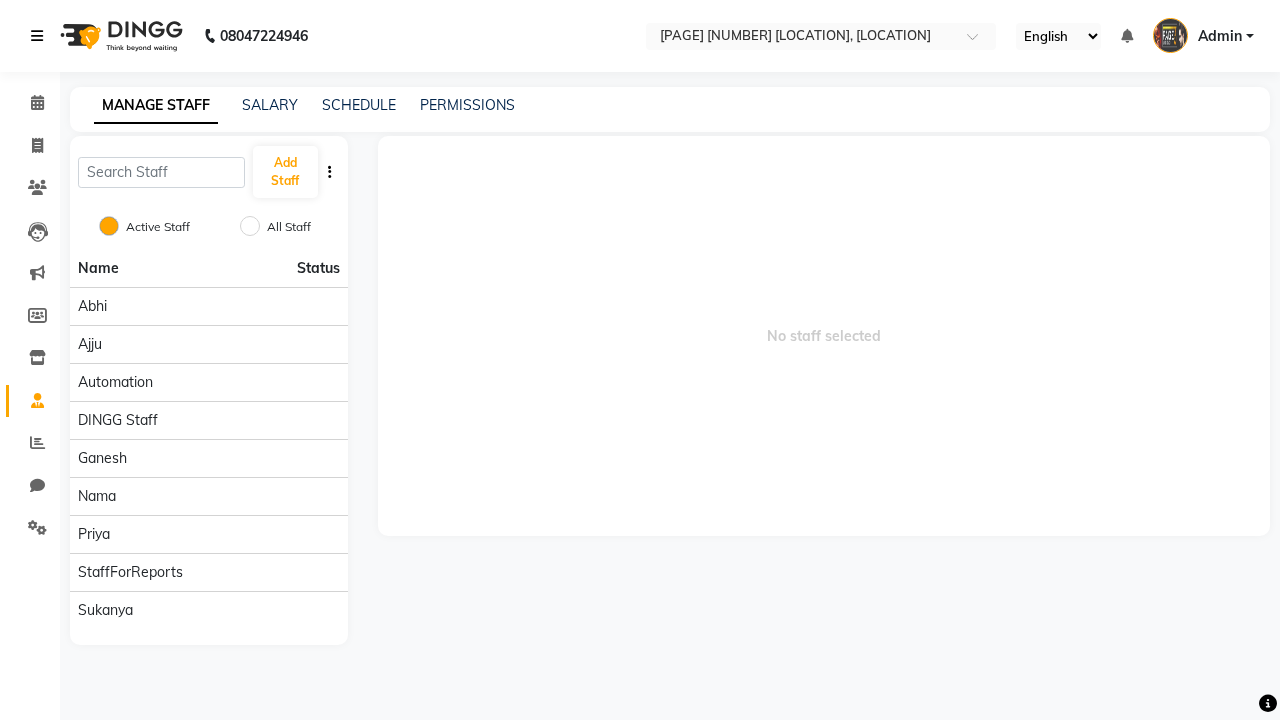 click at bounding box center (37, 36) 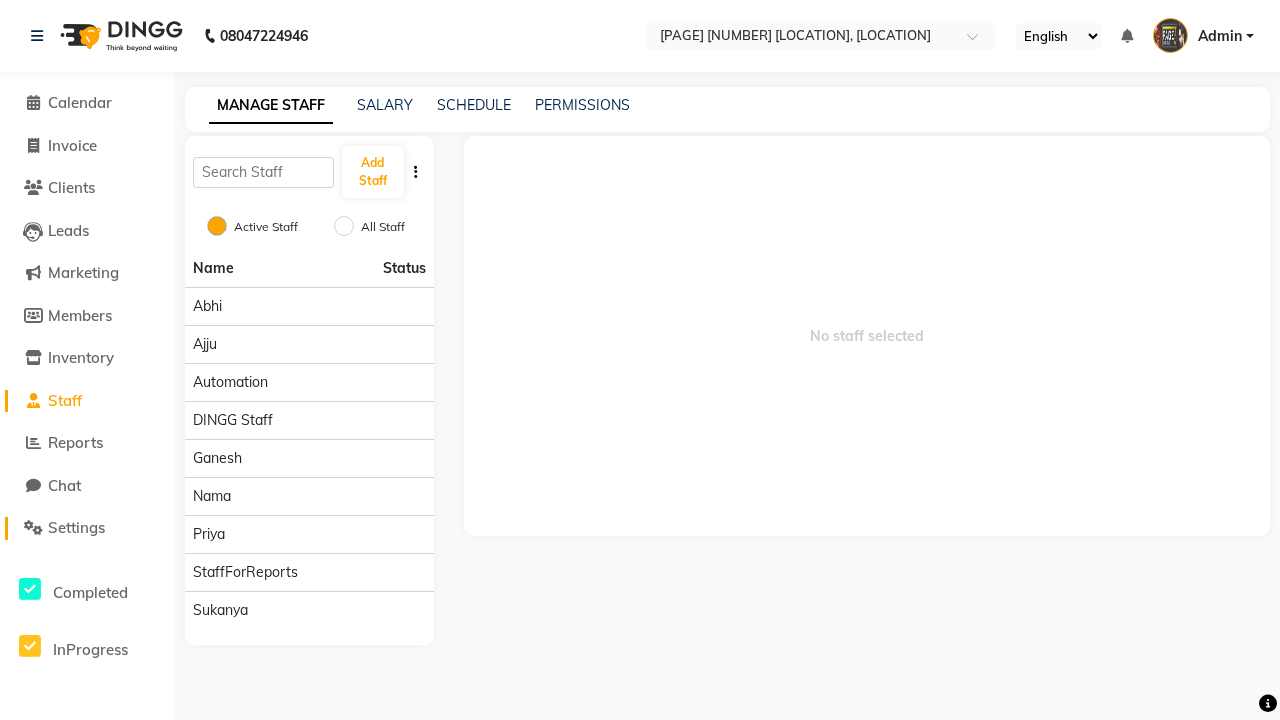 click on "Settings" 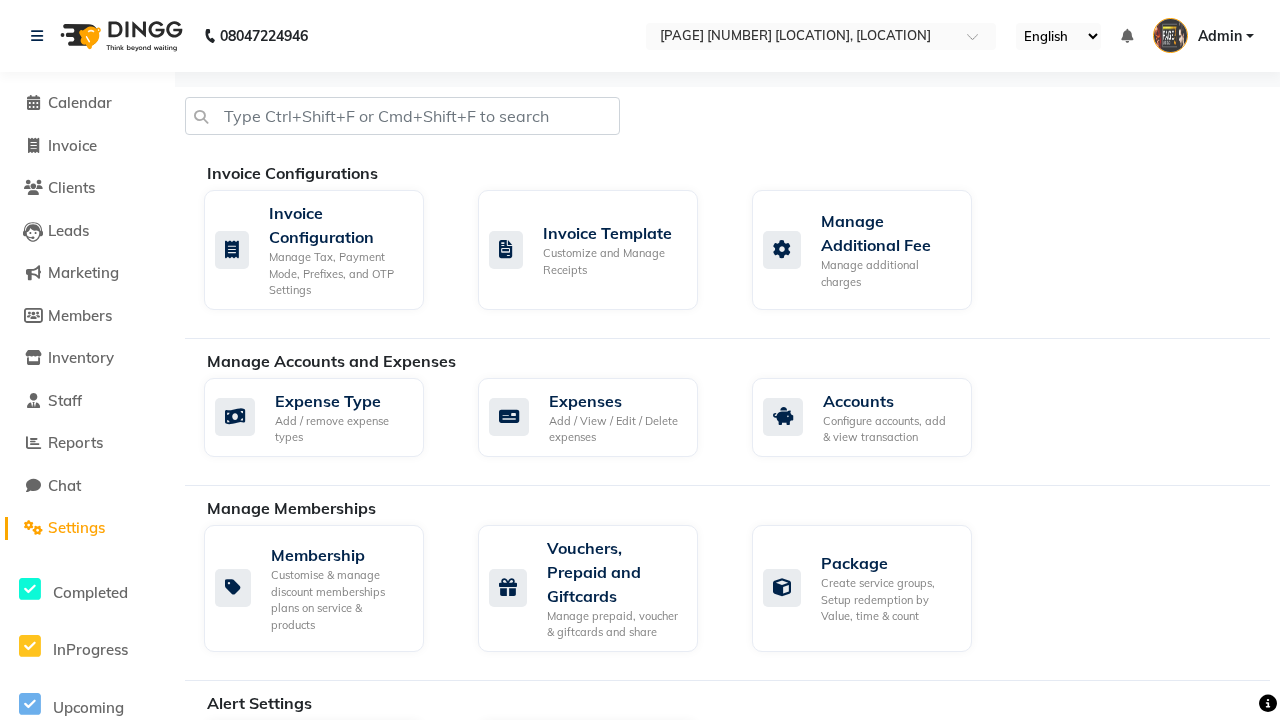 click on "Data Import" 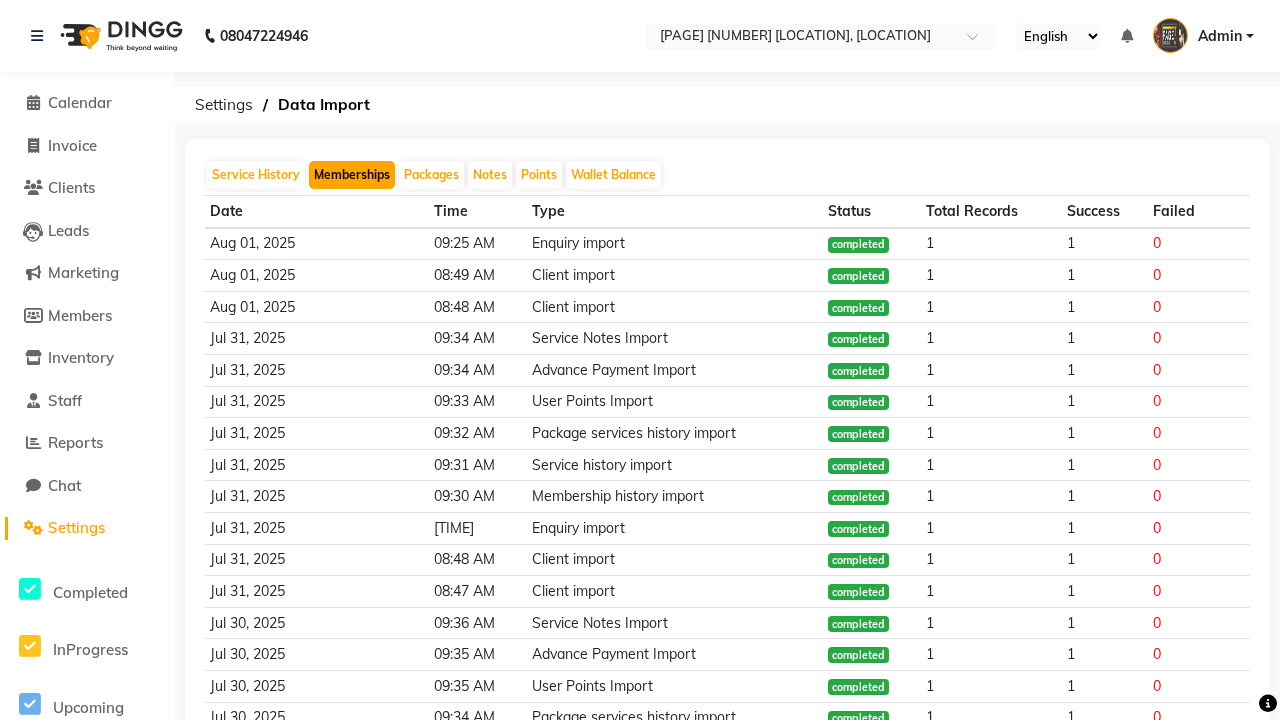 click on "Memberships" 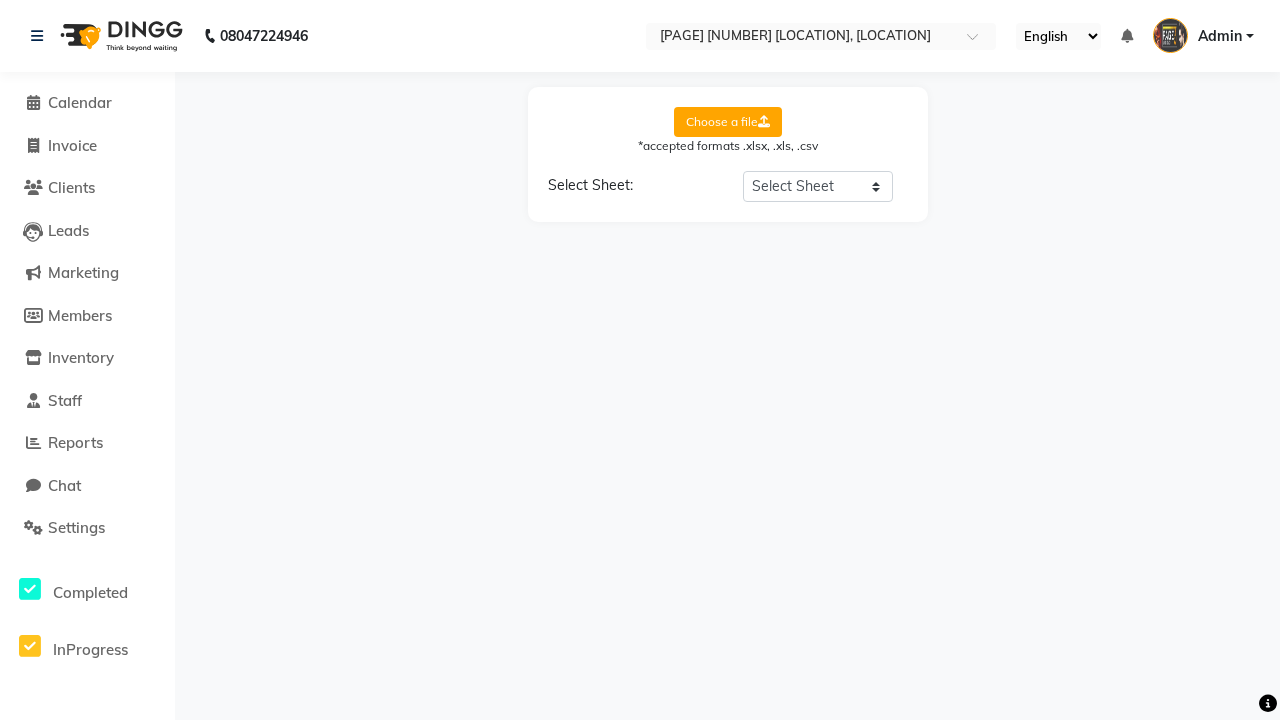 select on "Sheet1" 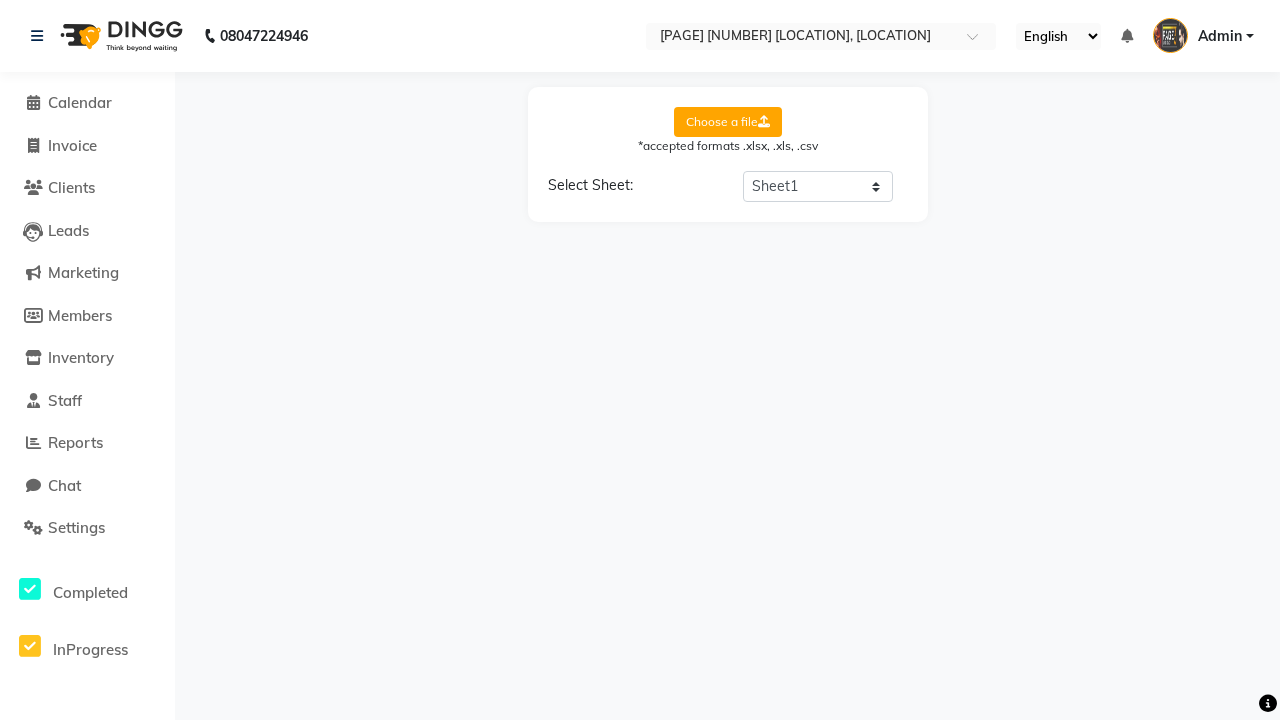 select on "Client Name" 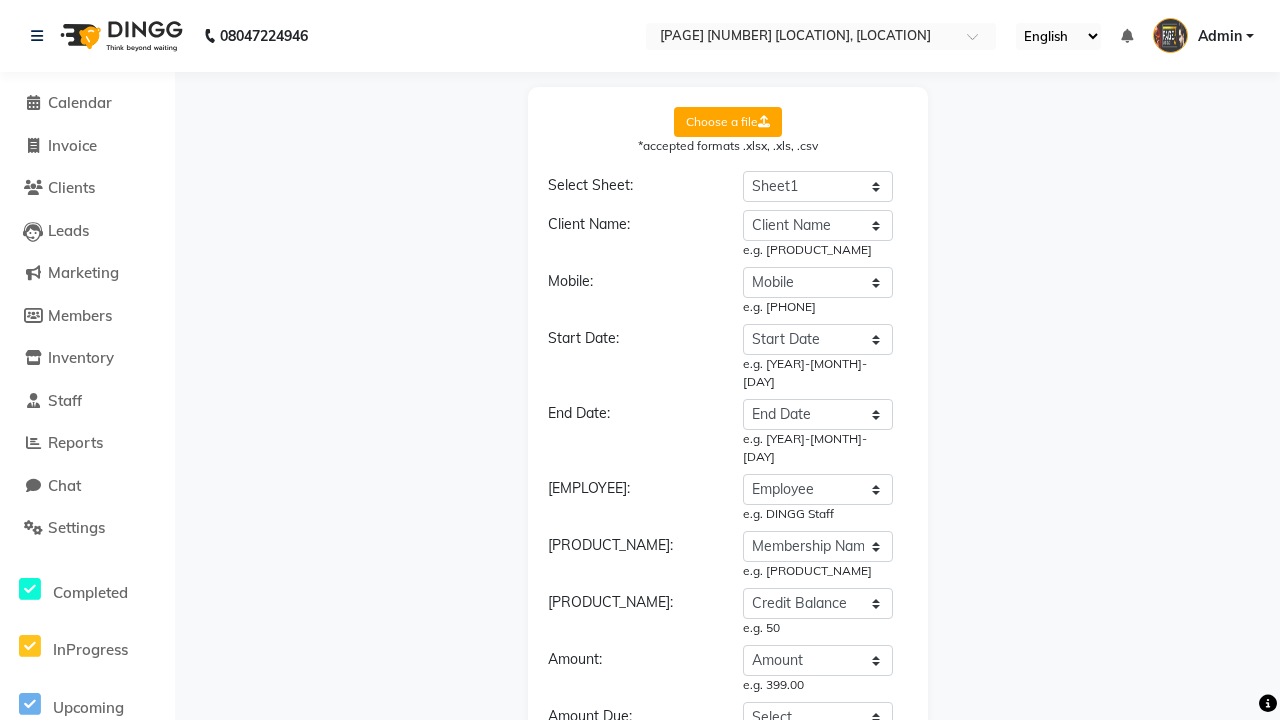 select on "DD/MM/YYYY" 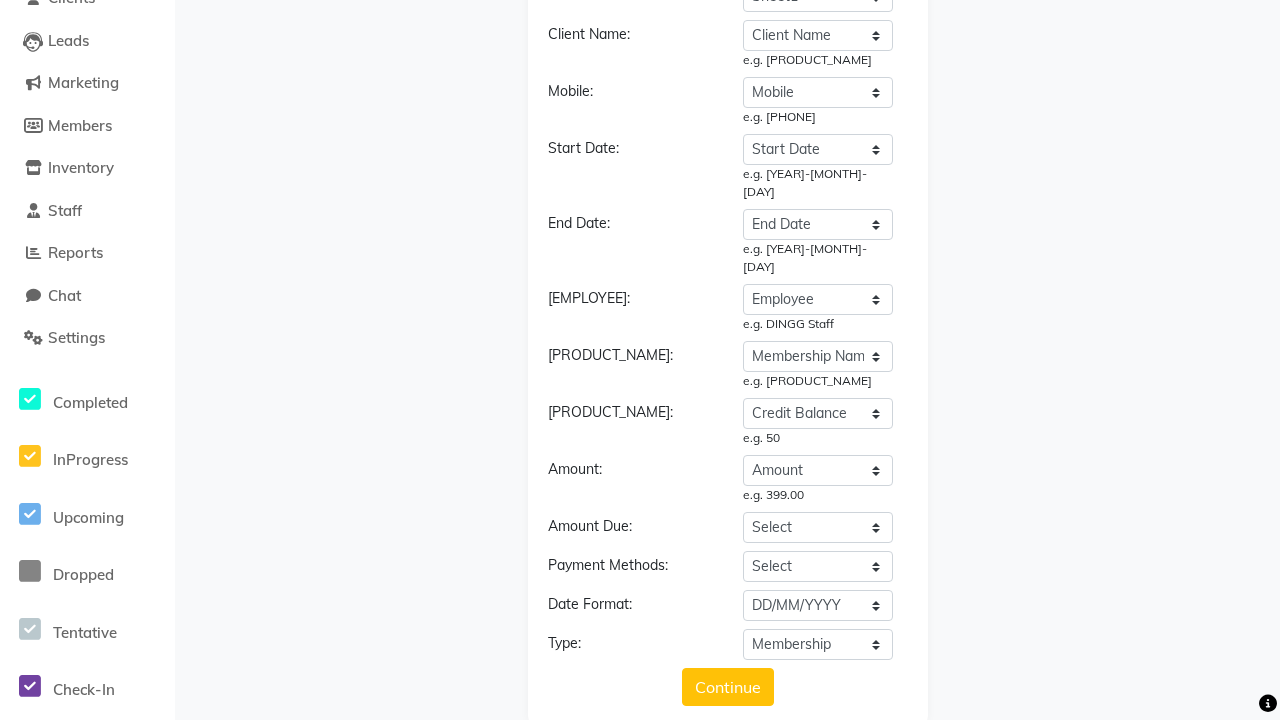 click on "Upload" 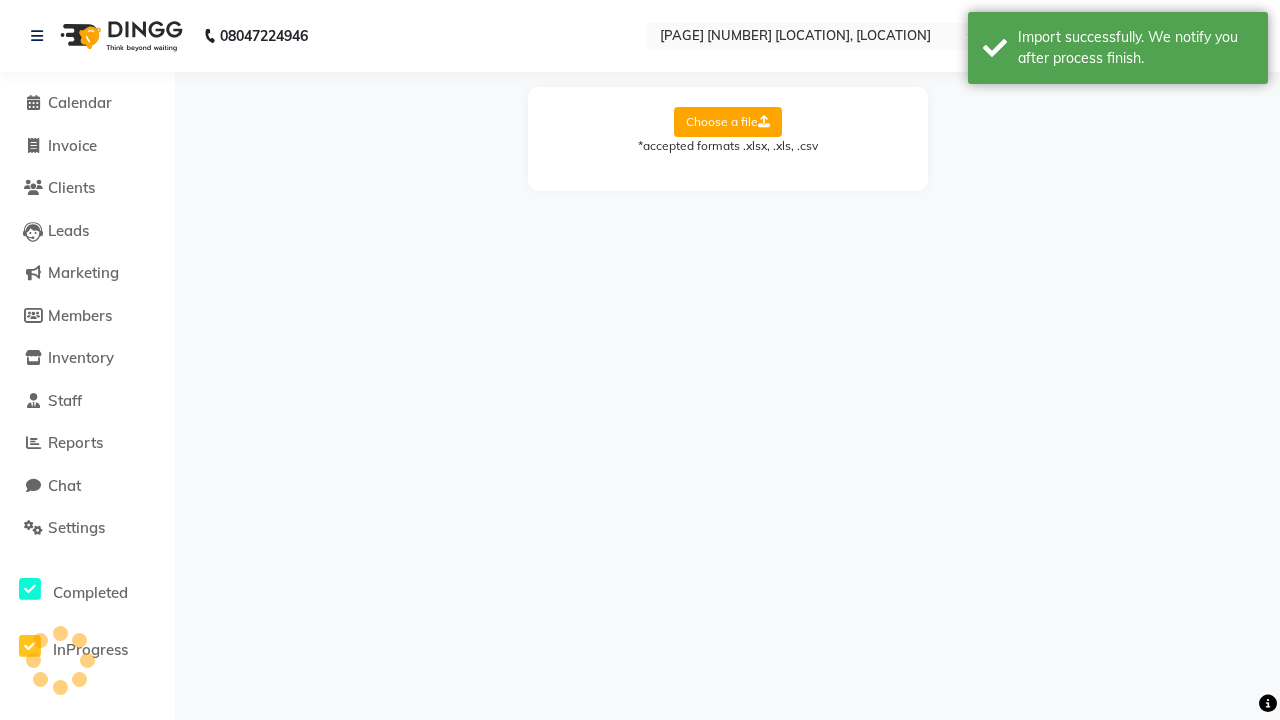 scroll, scrollTop: 0, scrollLeft: 0, axis: both 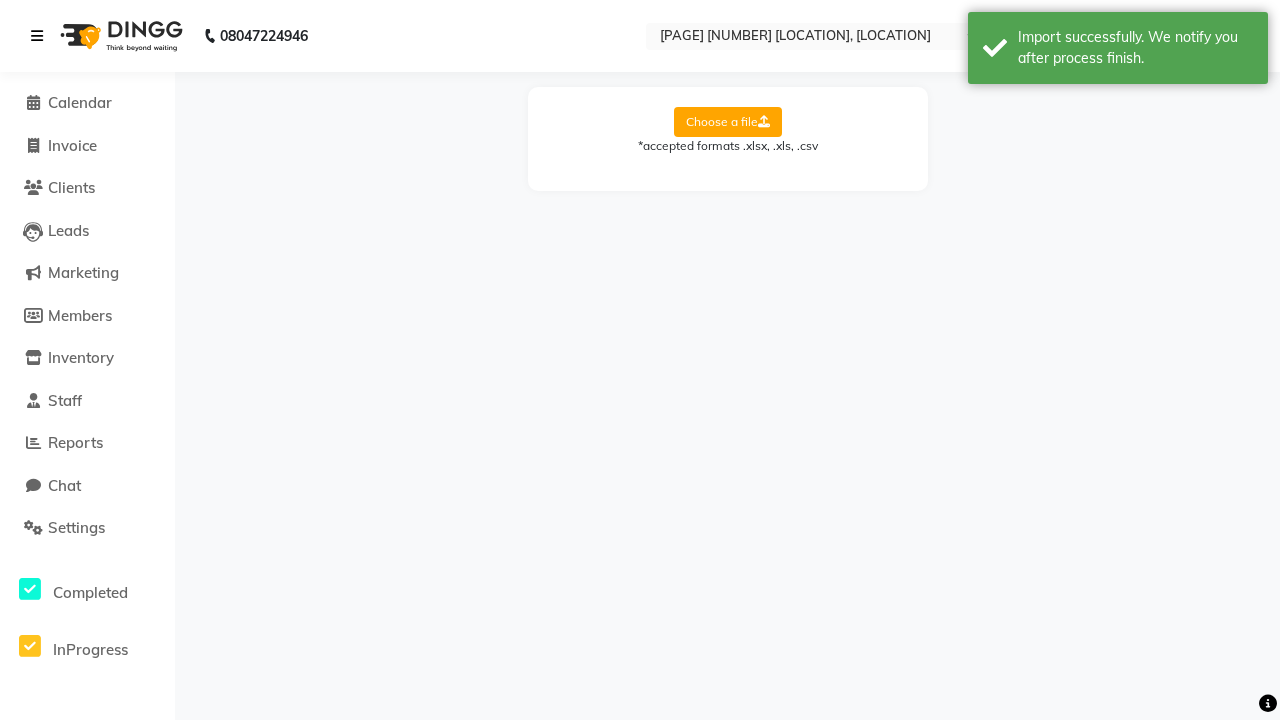 click on "Import successfully. We notify you after process finish." at bounding box center [1135, 48] 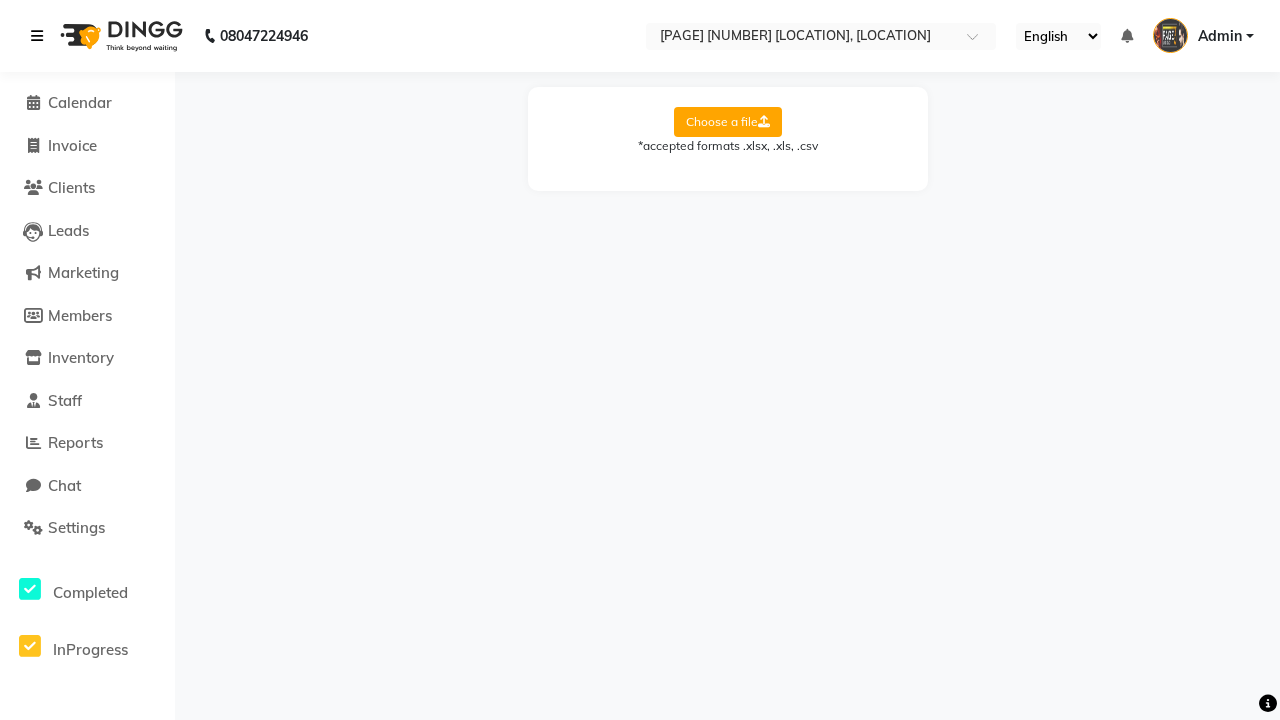 click at bounding box center (37, 36) 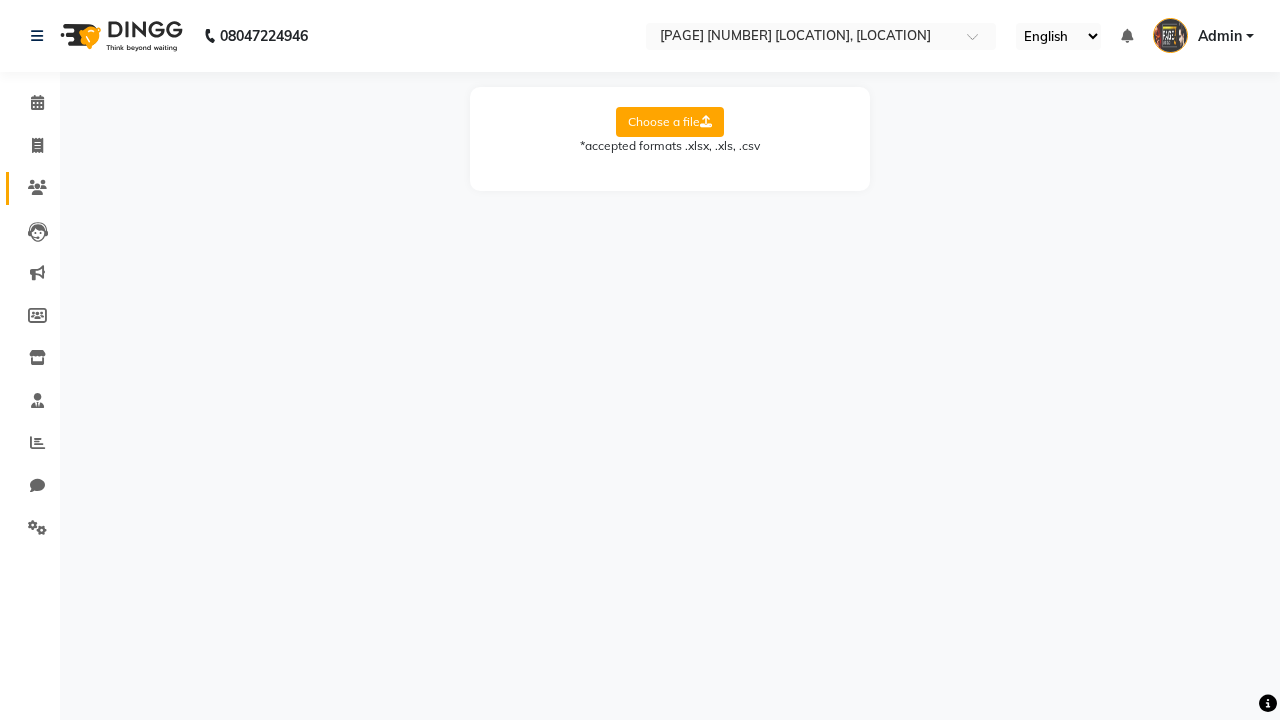 click 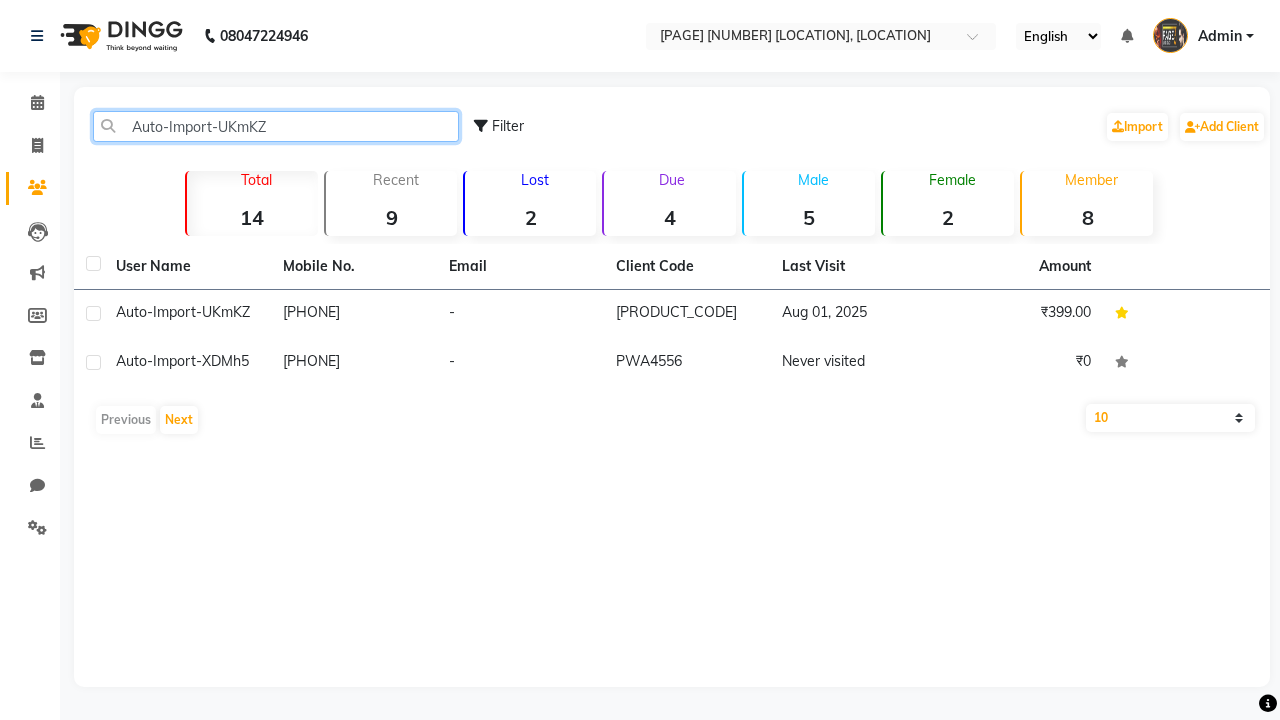 type on "Auto-Import-UKmKZ" 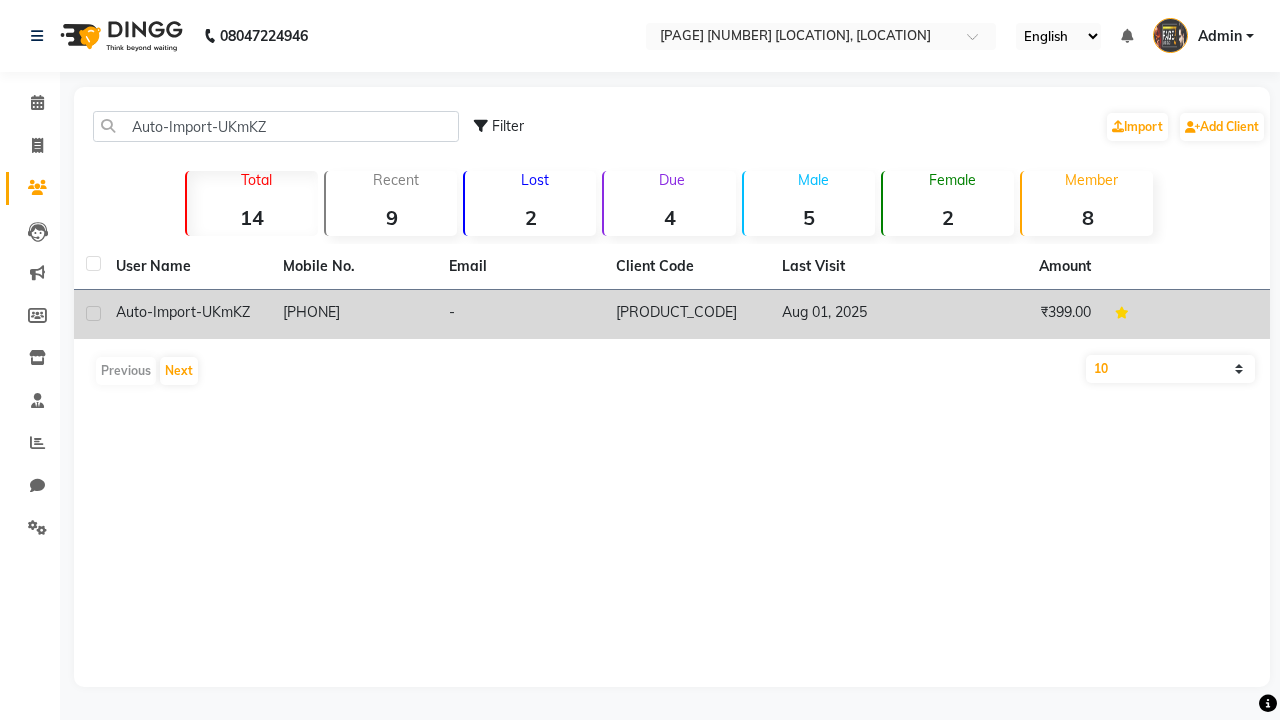 click on "[PRODUCT_CODE]" 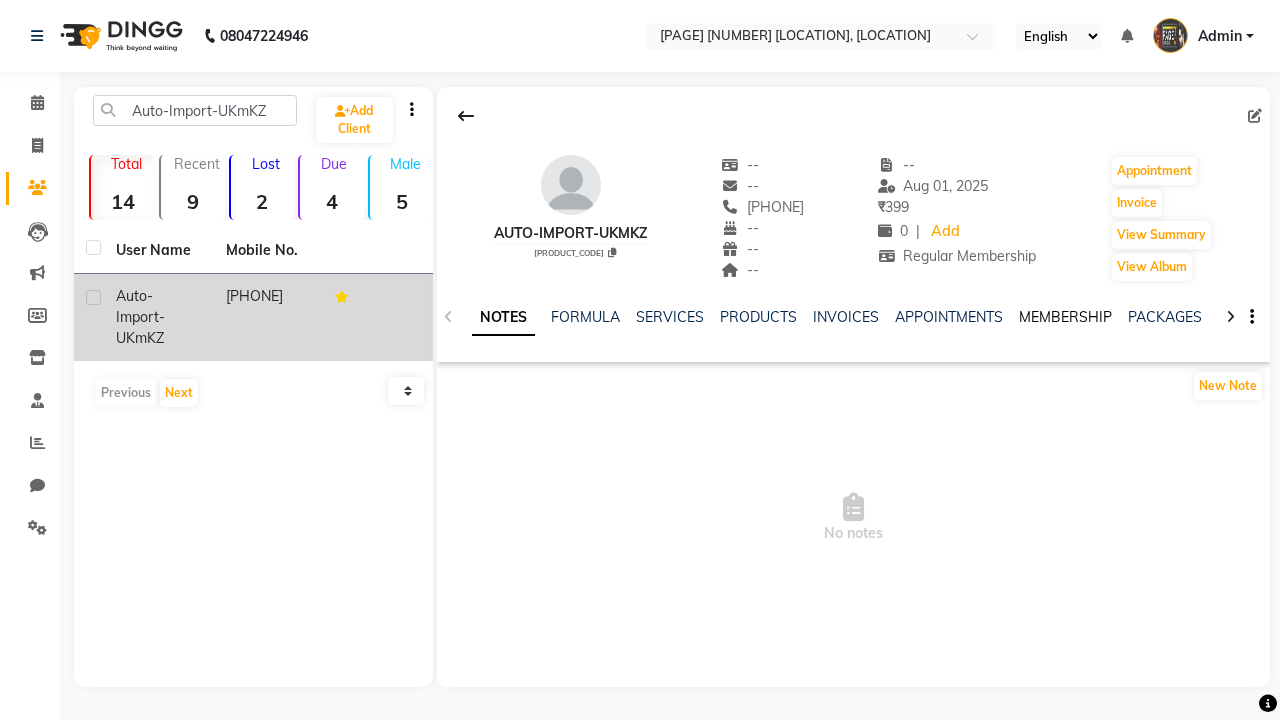 click on "MEMBERSHIP" 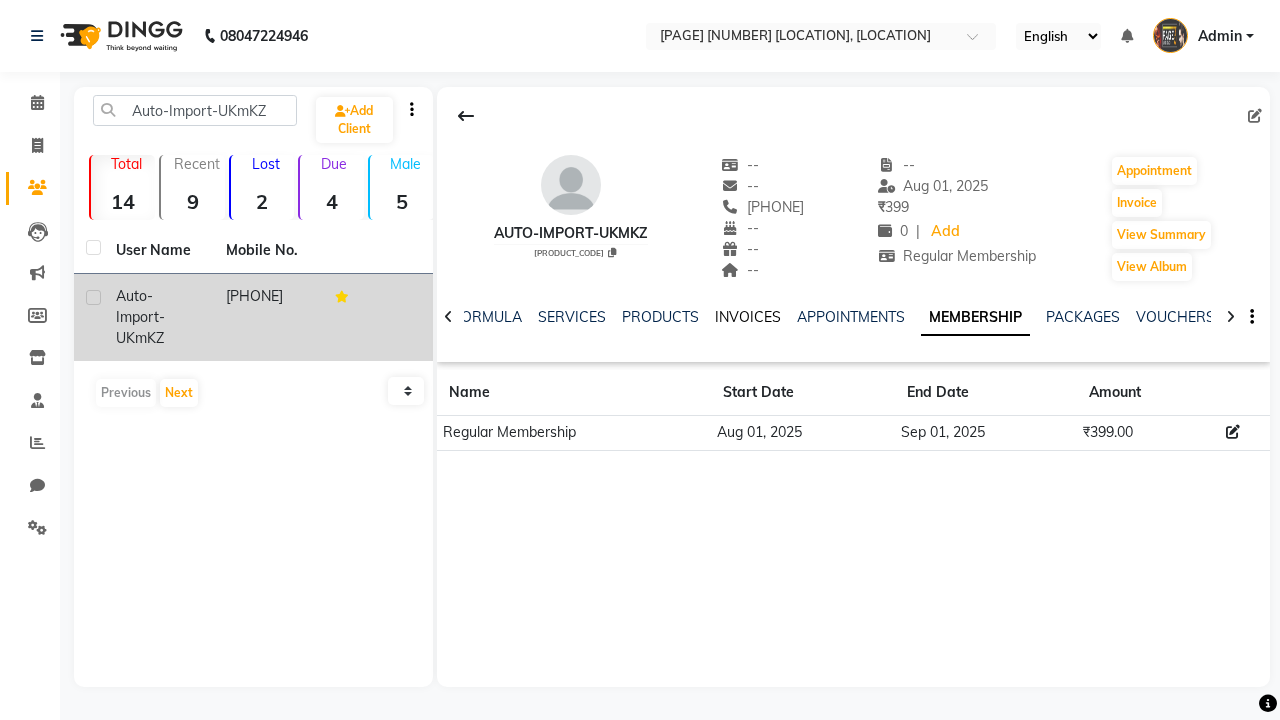 click on "INVOICES" 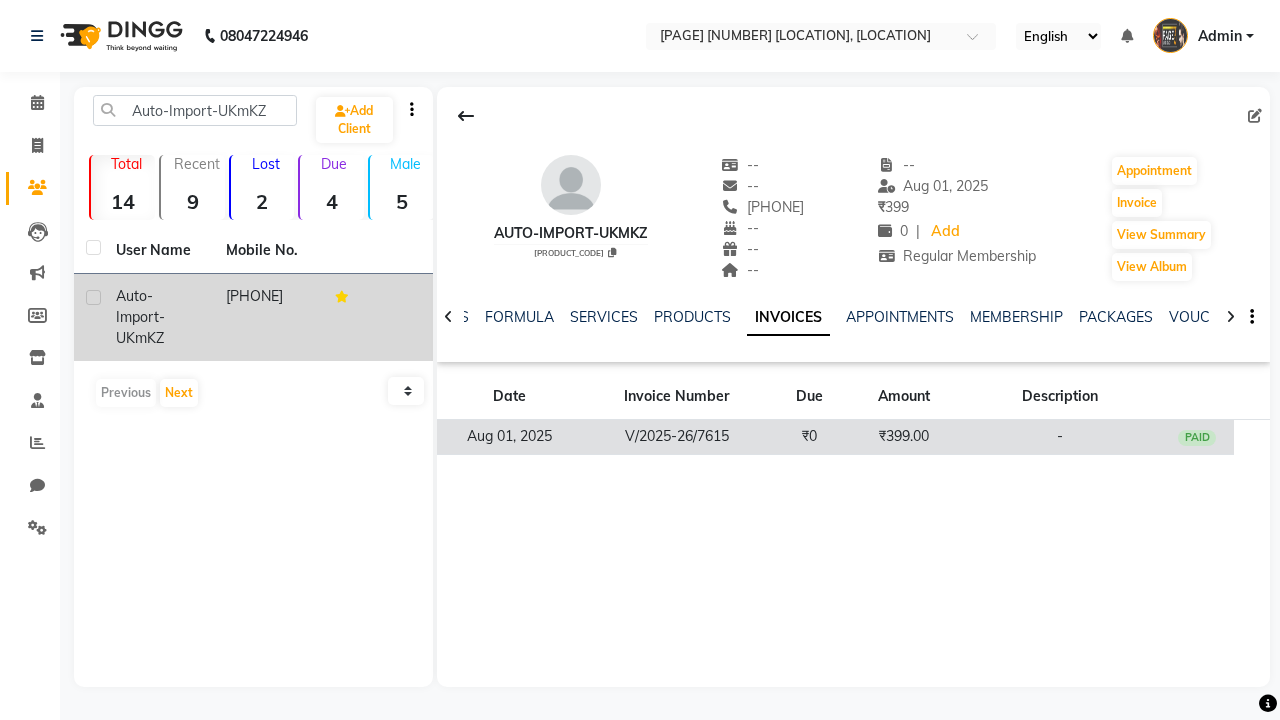 click on "₹399.00" 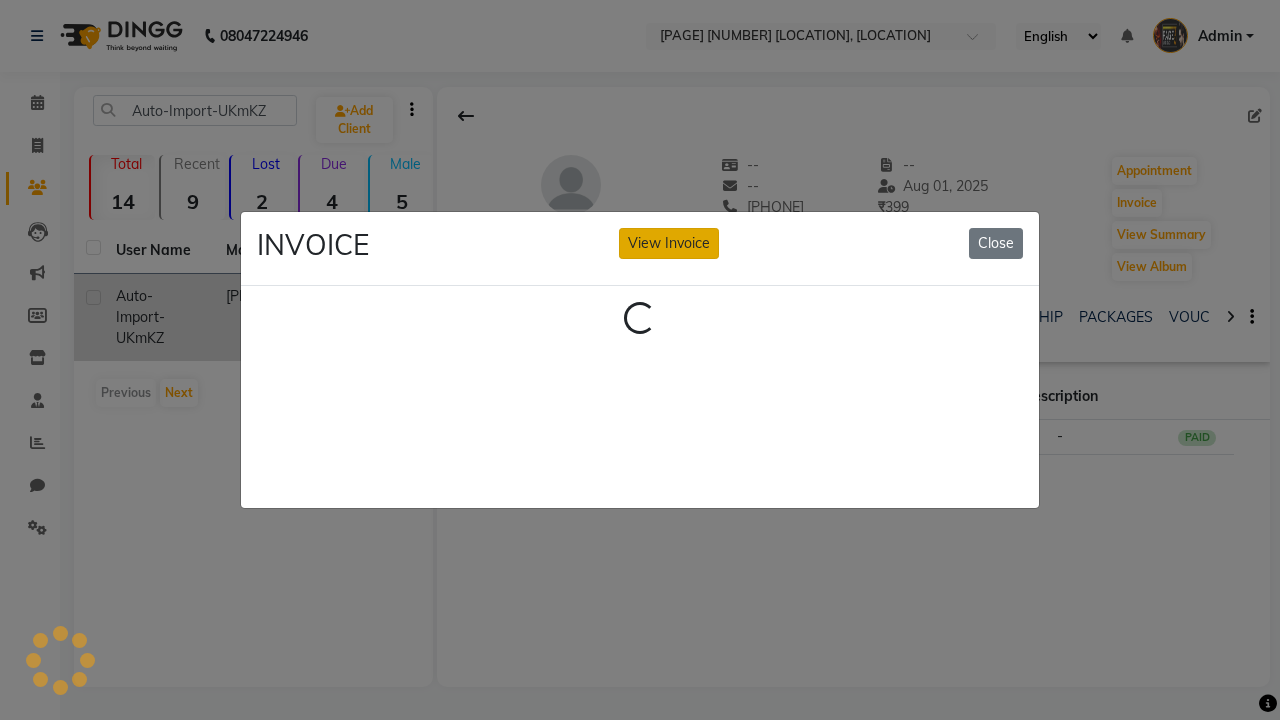 click on "View Invoice" 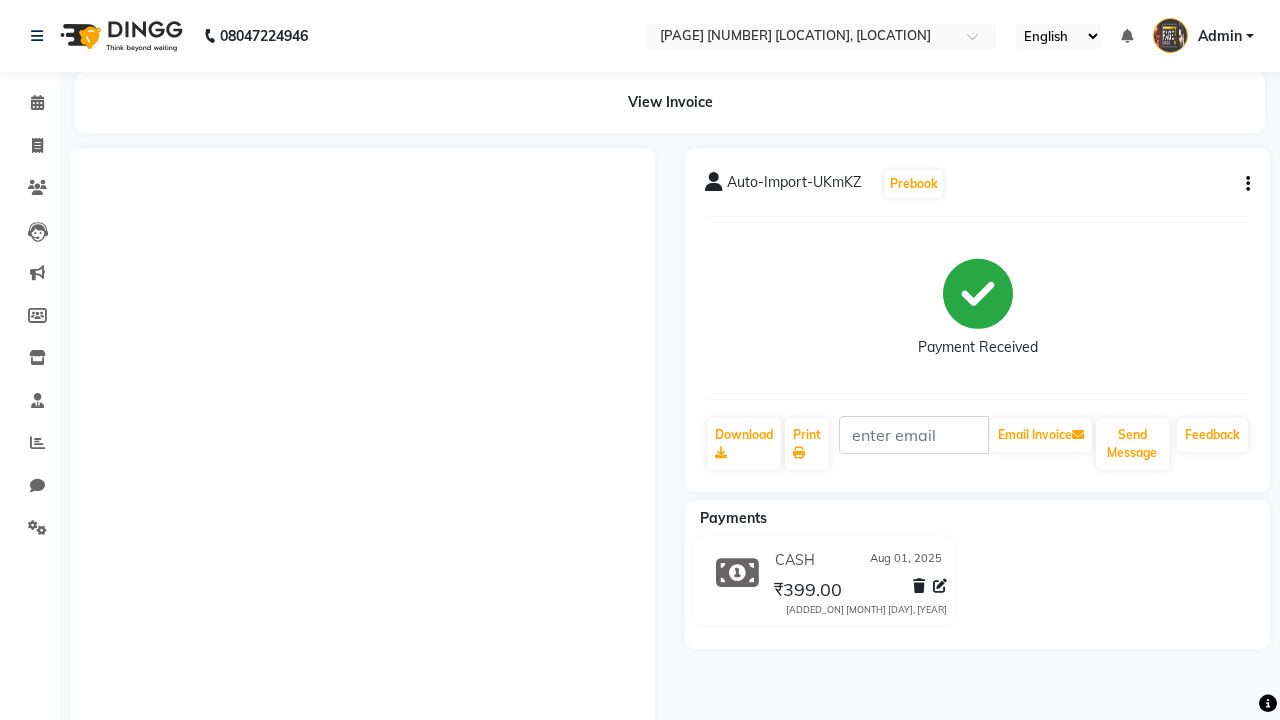 click 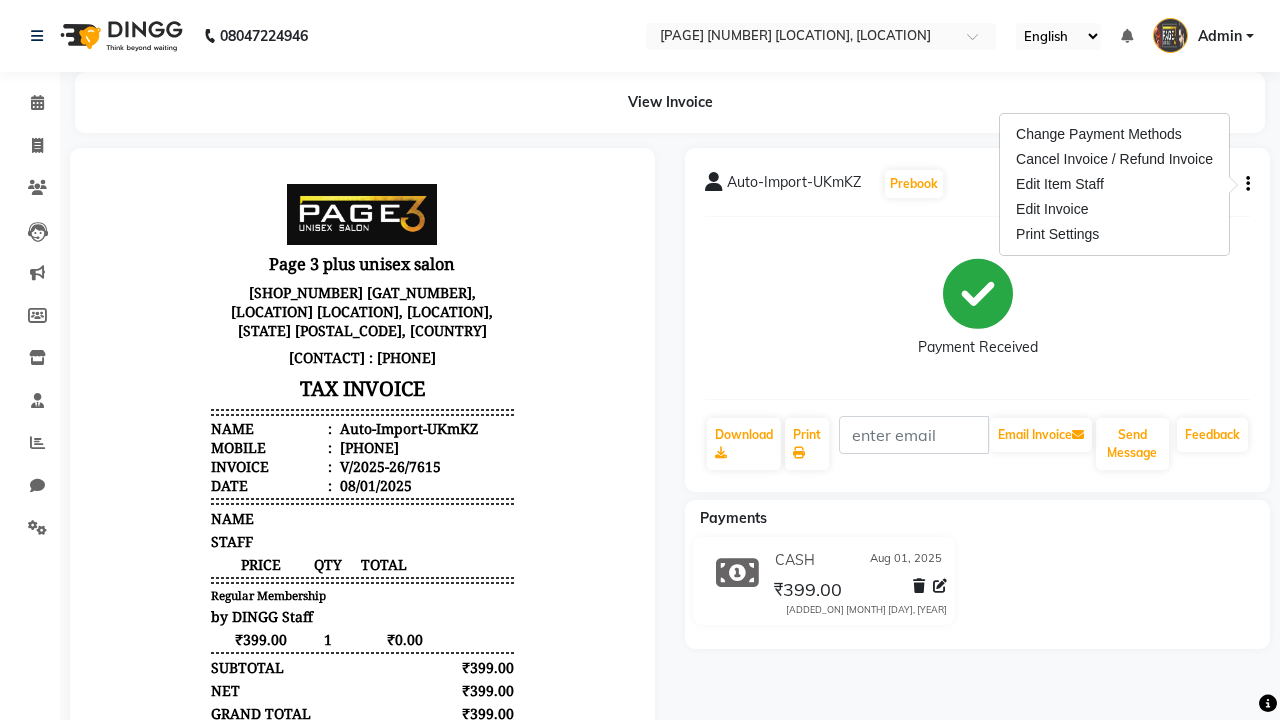 scroll, scrollTop: 0, scrollLeft: 0, axis: both 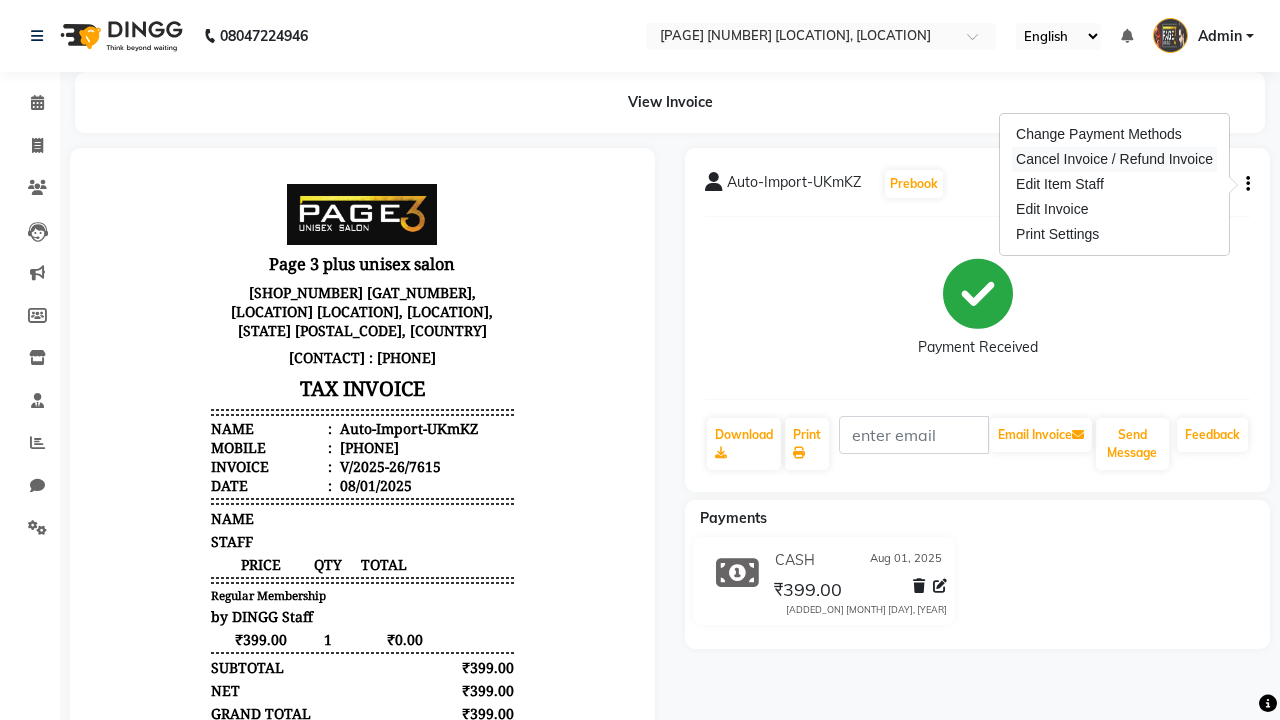click on "Cancel Invoice / Refund Invoice" at bounding box center (1114, 159) 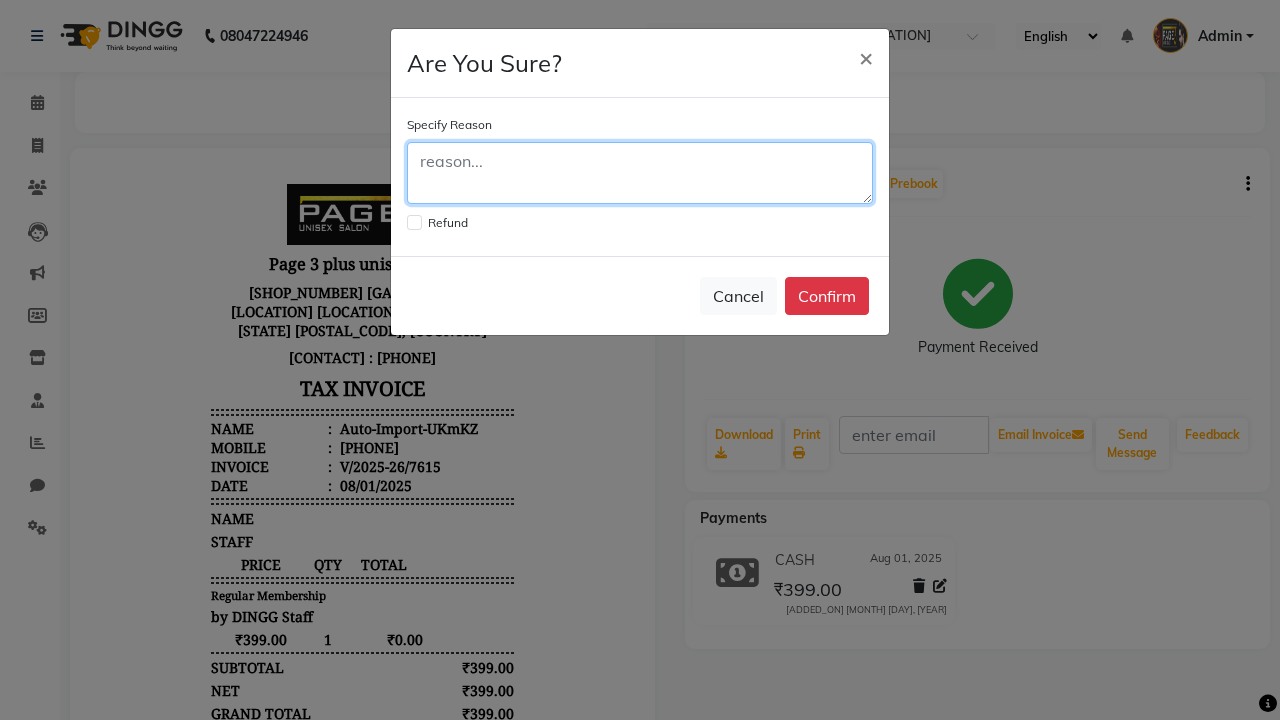 click 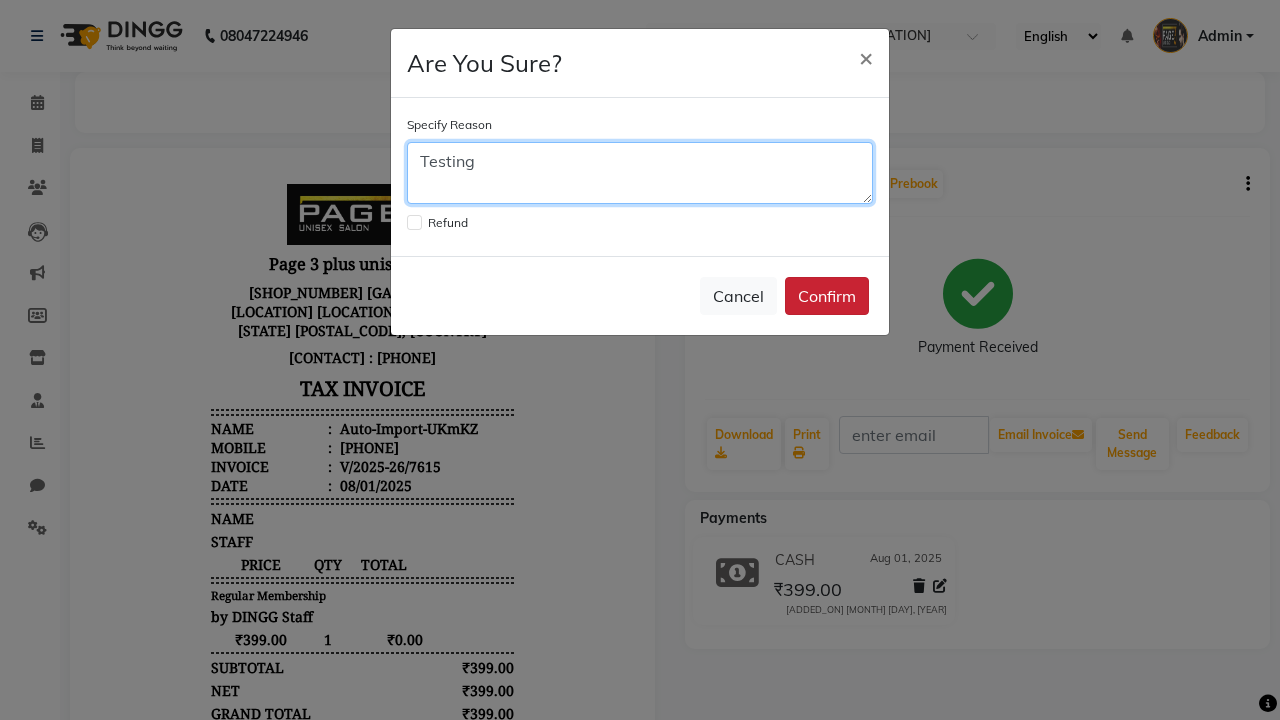 type on "Testing" 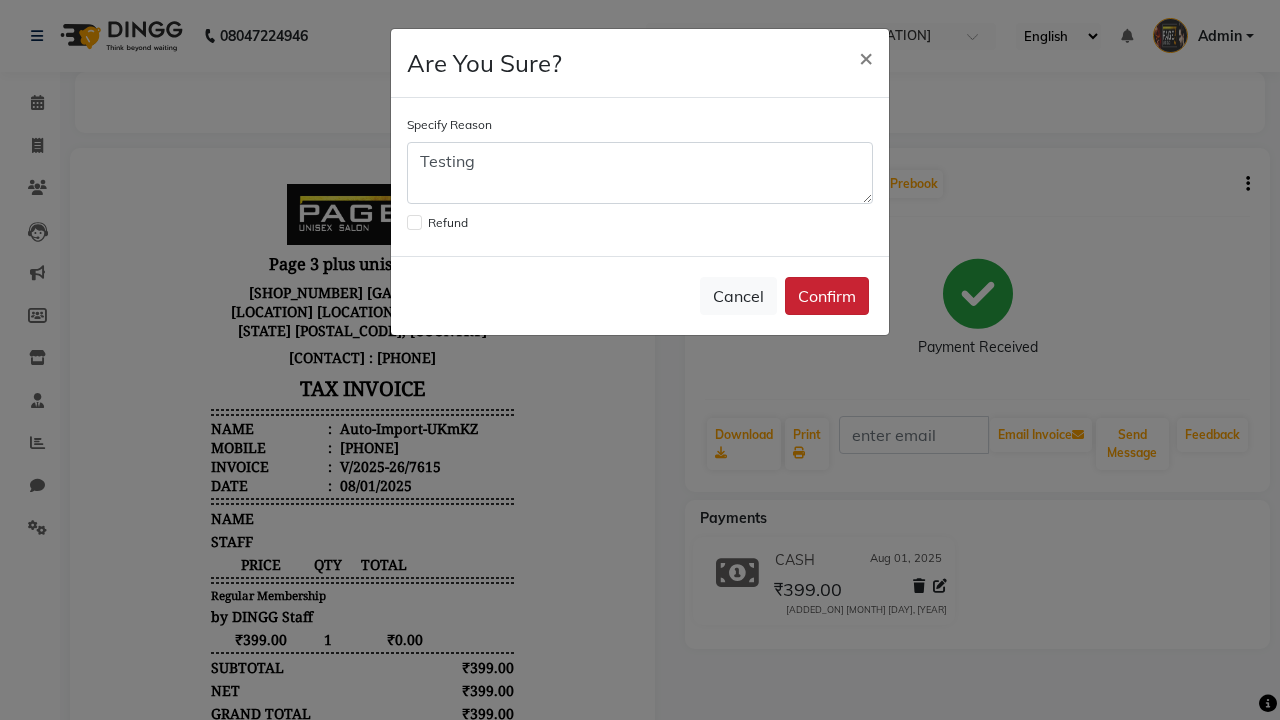 click on "Confirm" 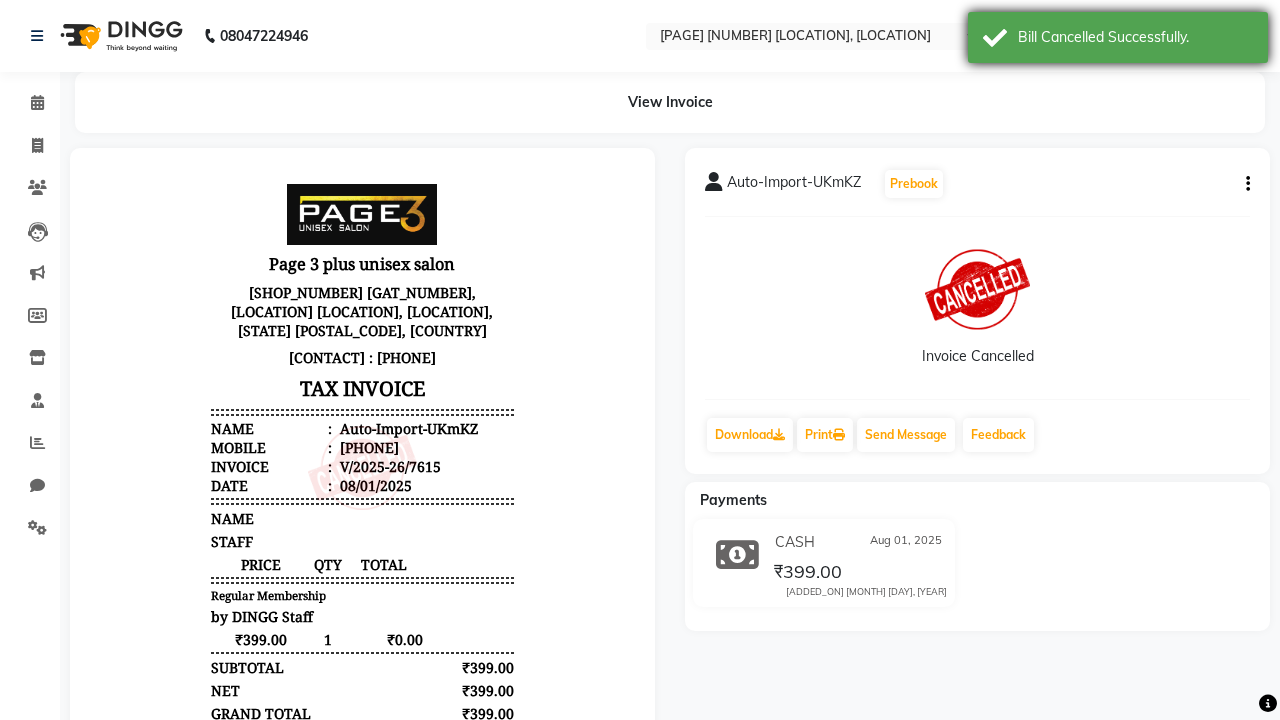 click on "Bill Cancelled Successfully." at bounding box center (1135, 37) 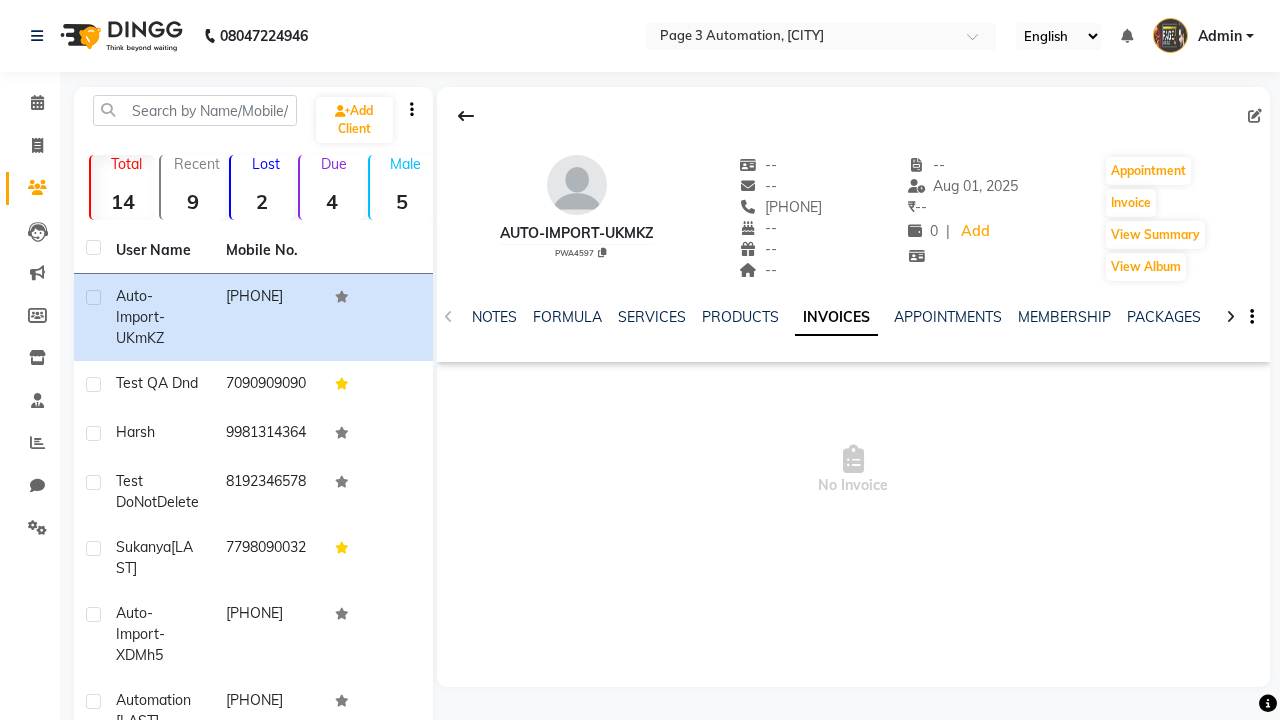 scroll, scrollTop: 0, scrollLeft: 0, axis: both 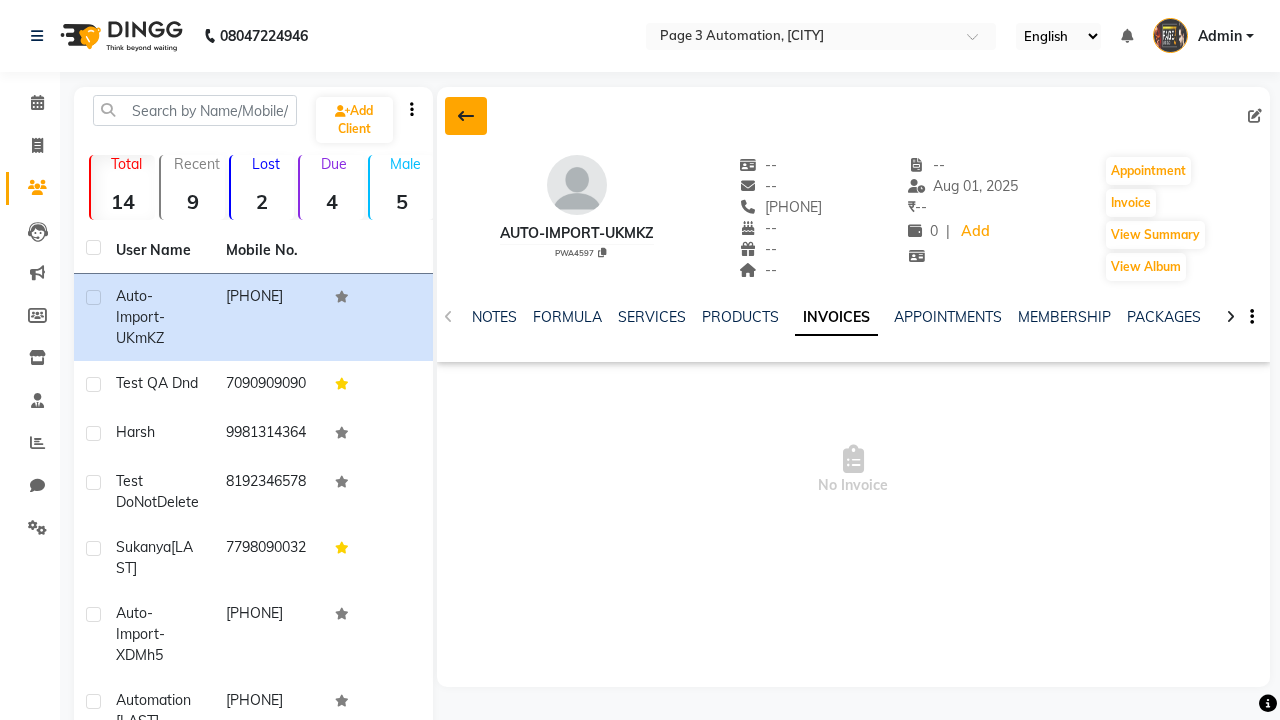 click 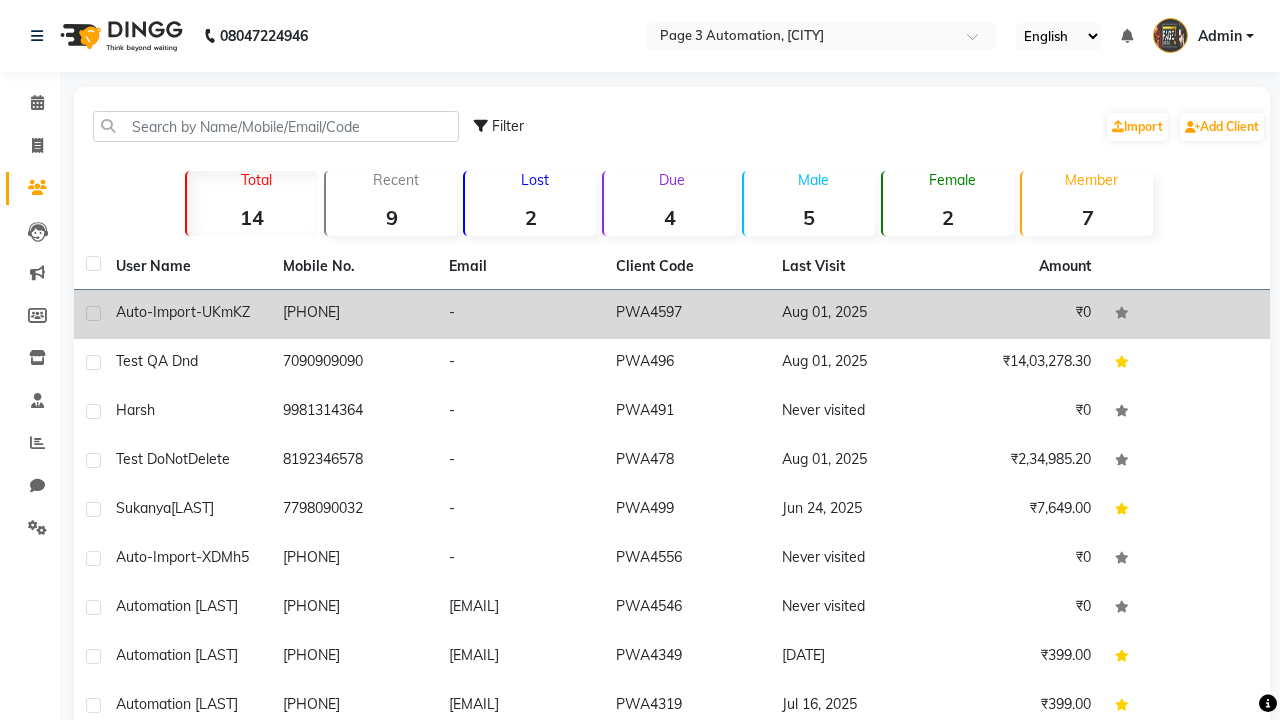 click 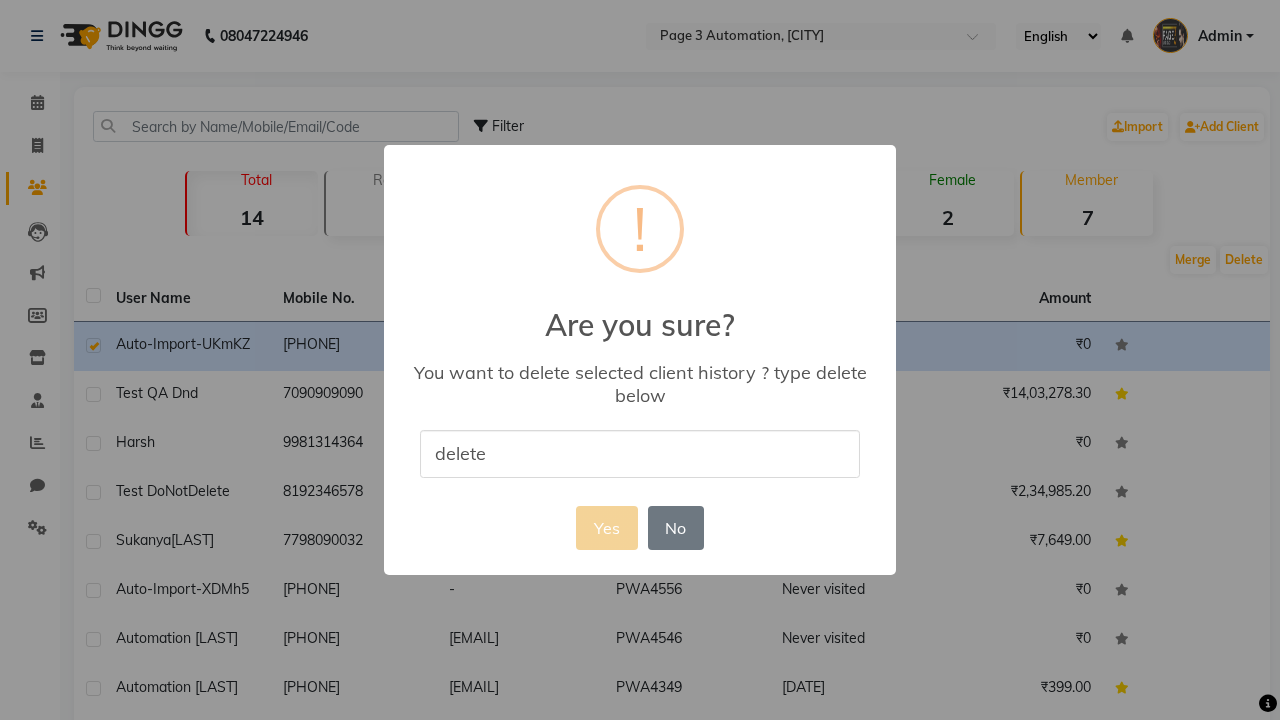 type on "delete" 